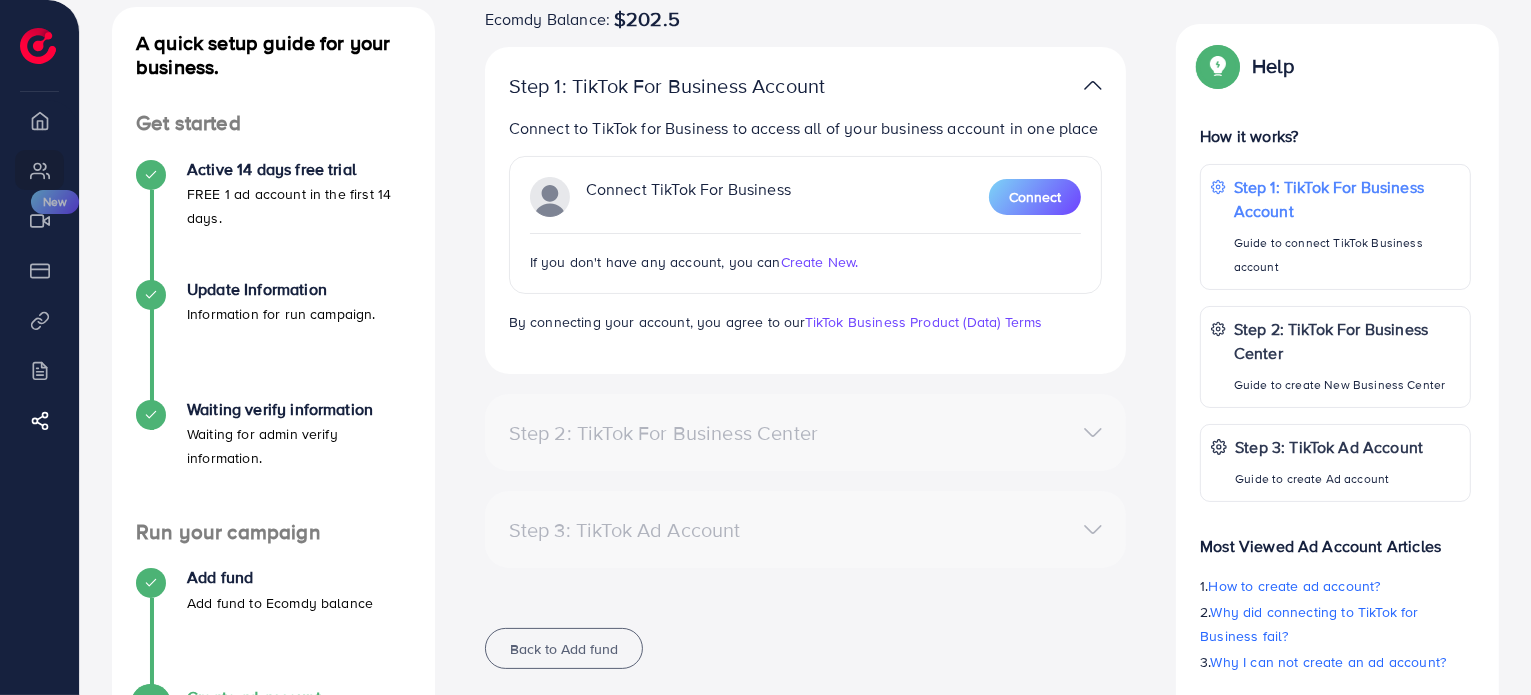 scroll, scrollTop: 0, scrollLeft: 0, axis: both 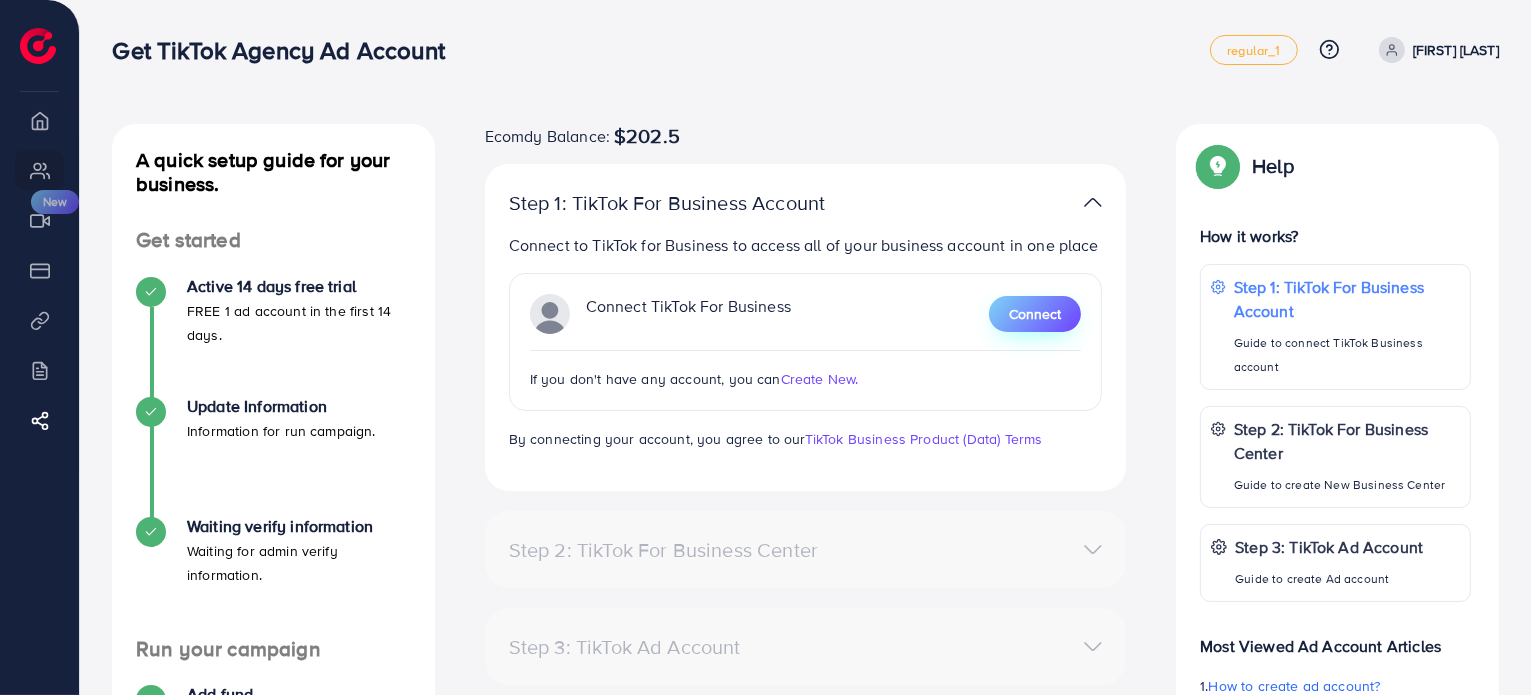 click on "Connect" at bounding box center (1035, 314) 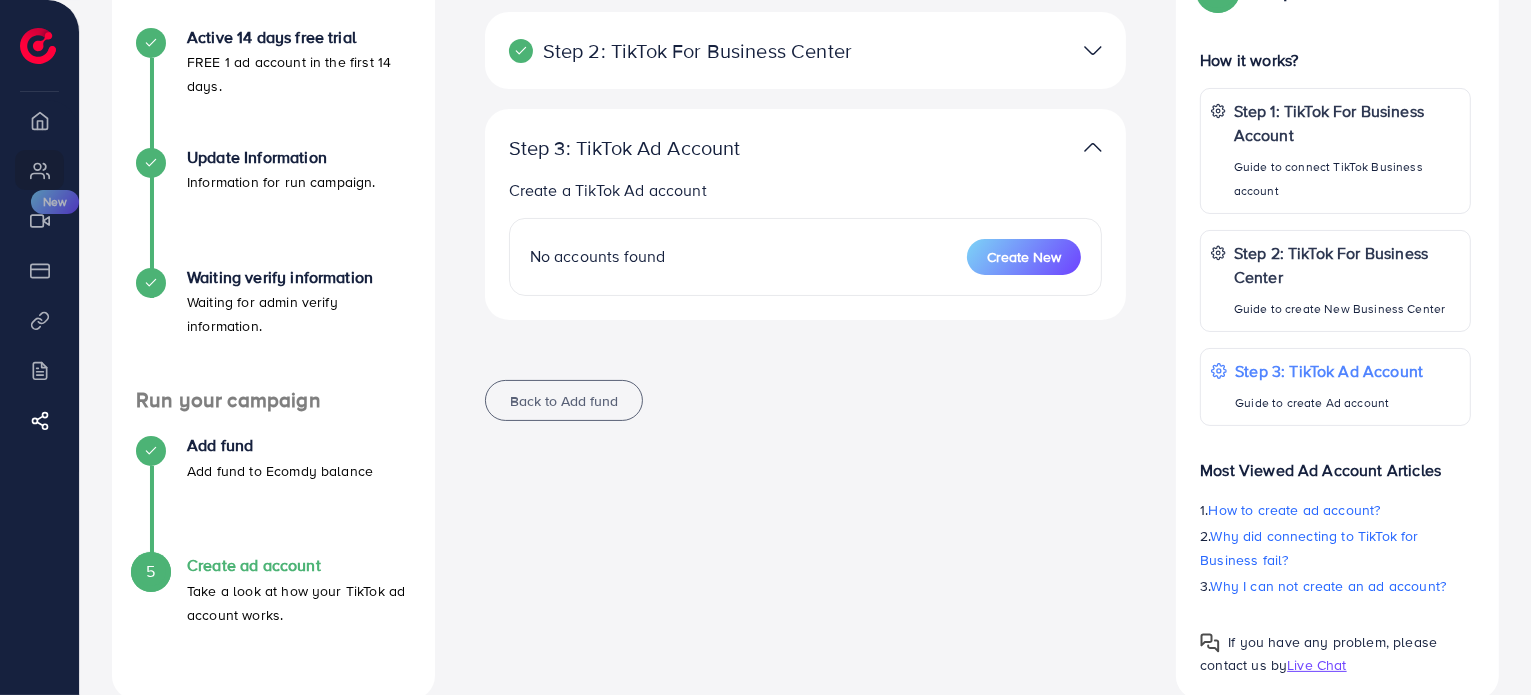 scroll, scrollTop: 286, scrollLeft: 0, axis: vertical 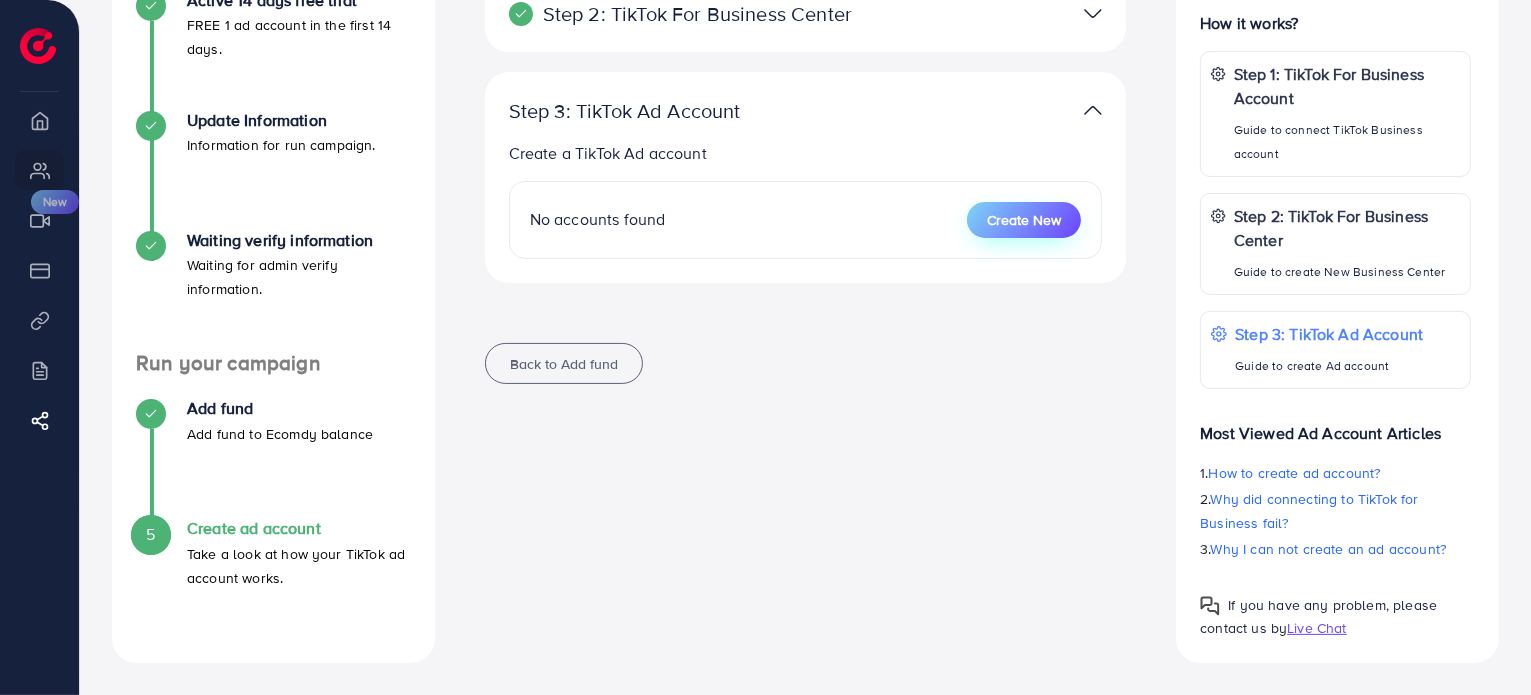 click on "Create New" at bounding box center [1024, 220] 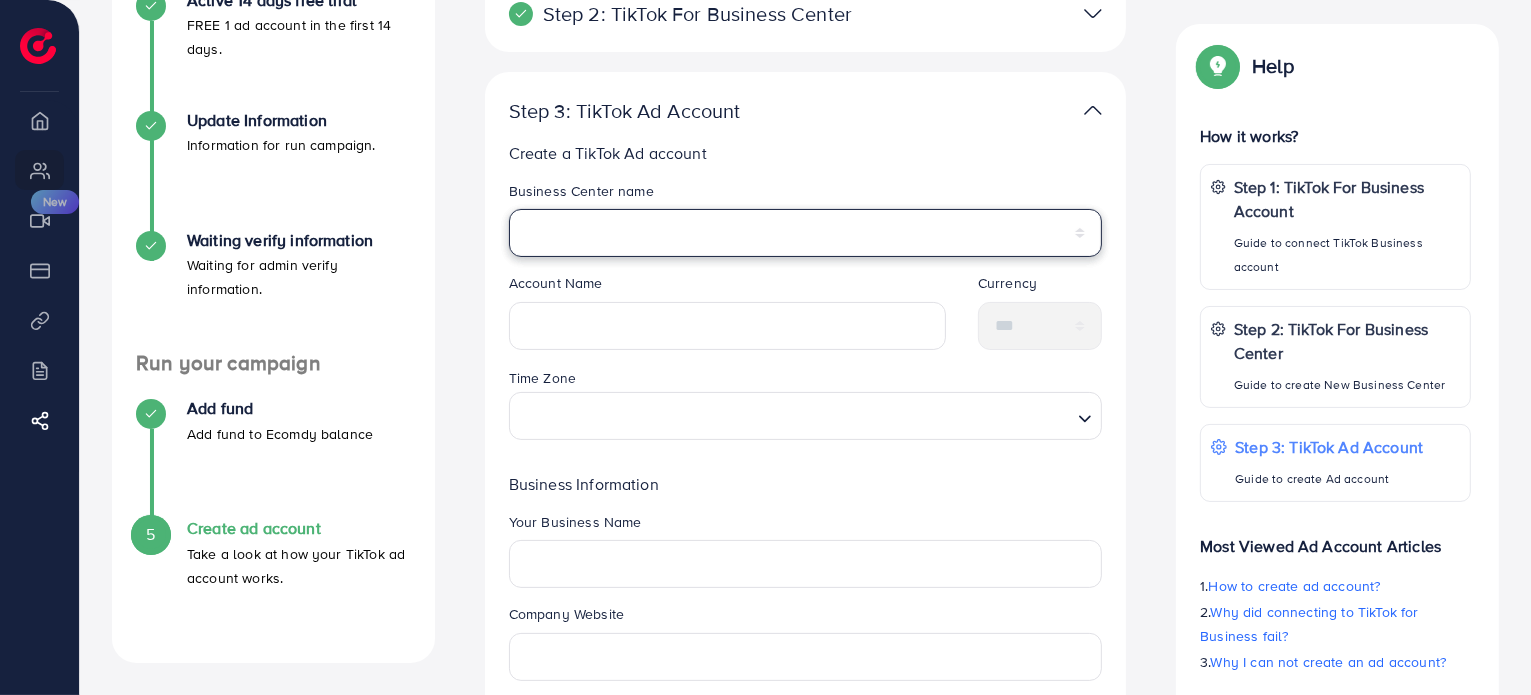click on "******" at bounding box center [806, 233] 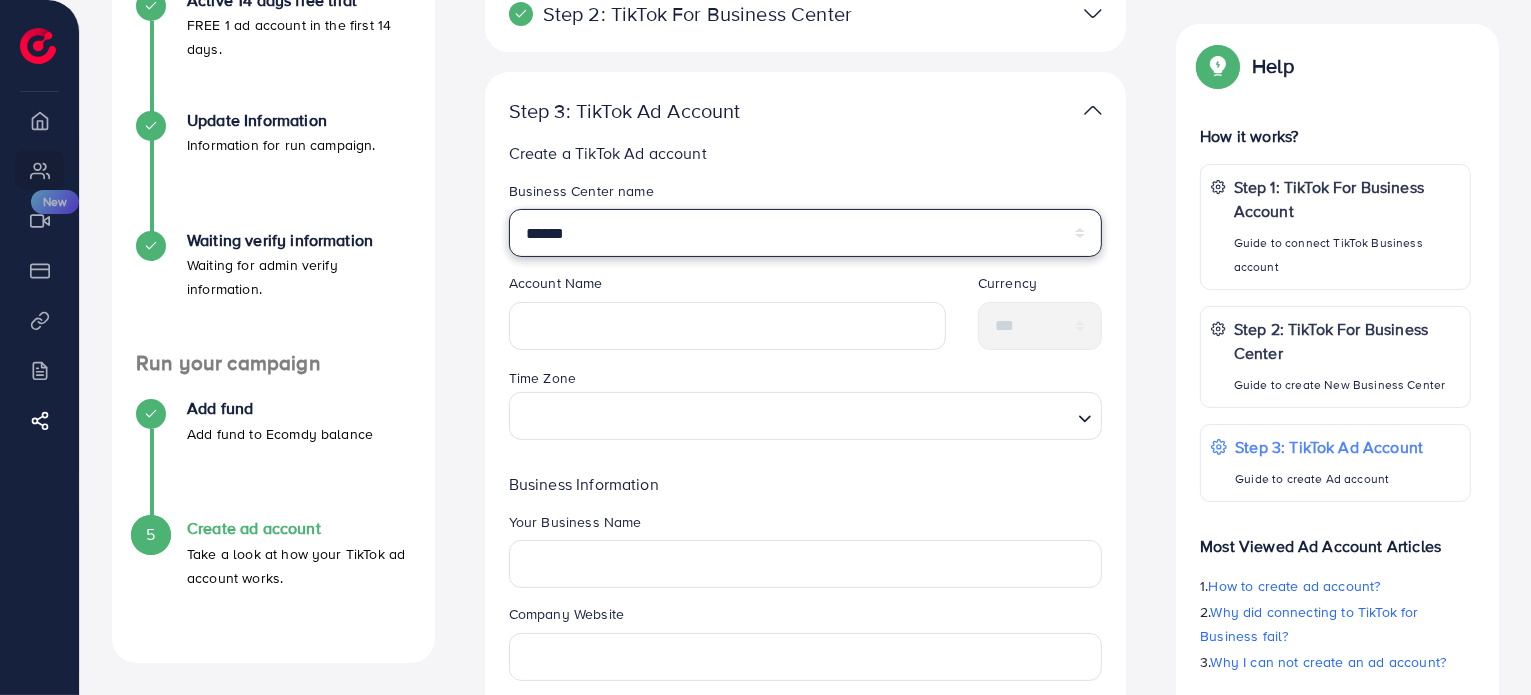 click on "******" at bounding box center [806, 233] 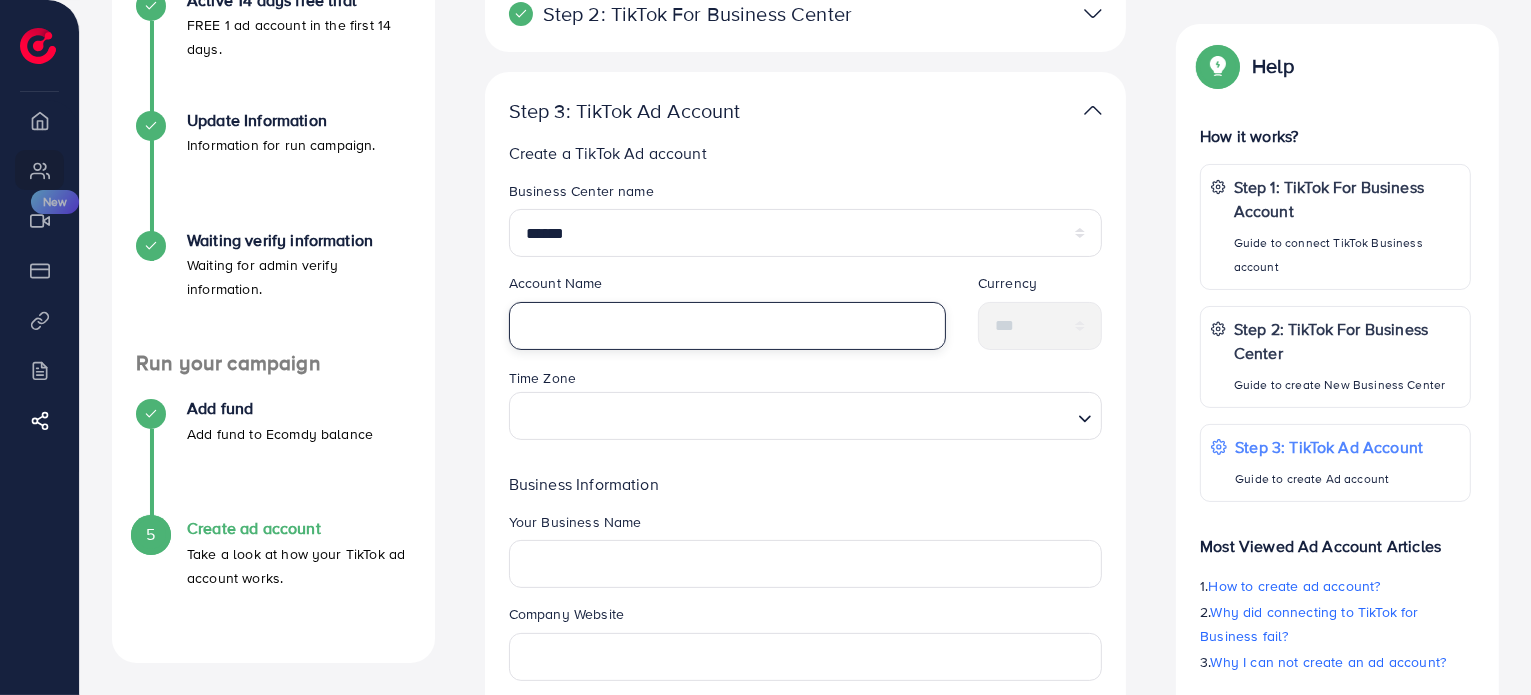 click at bounding box center [727, 326] 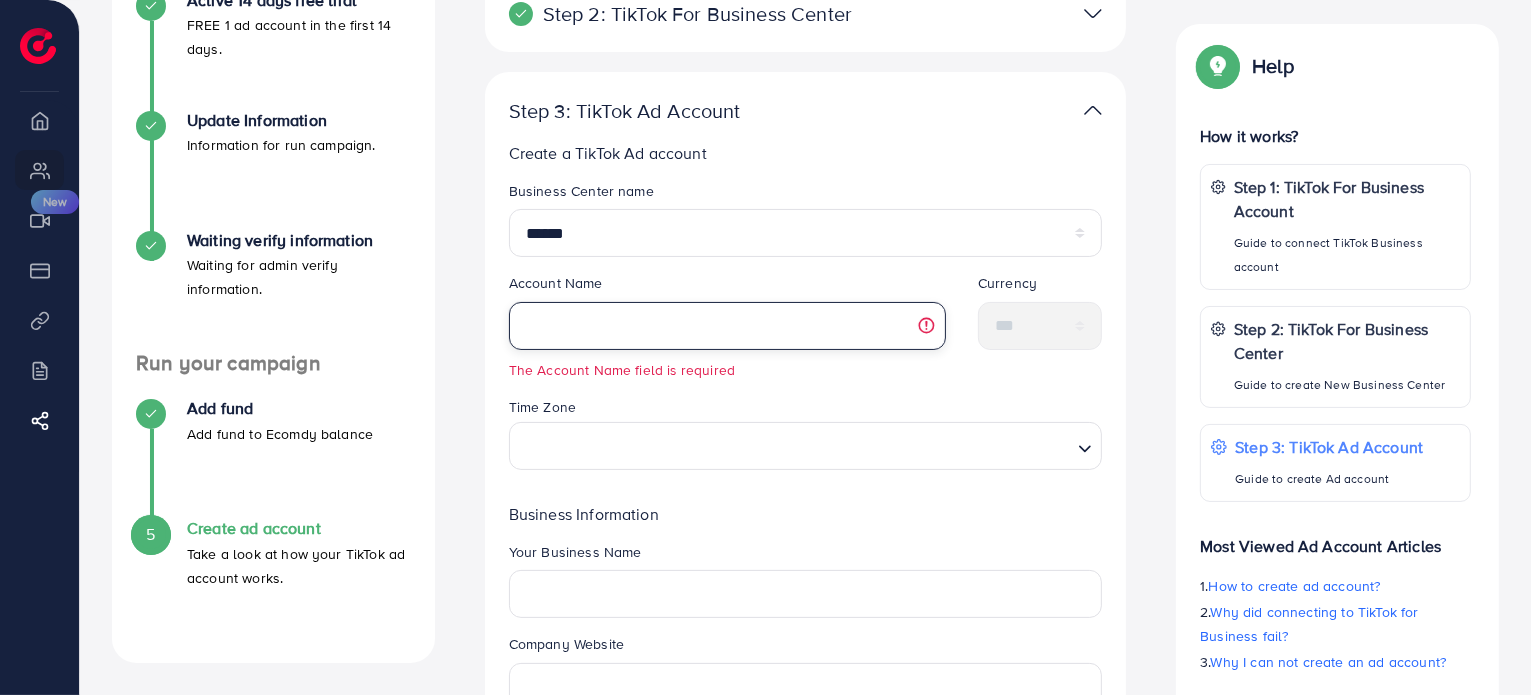 click at bounding box center [727, 326] 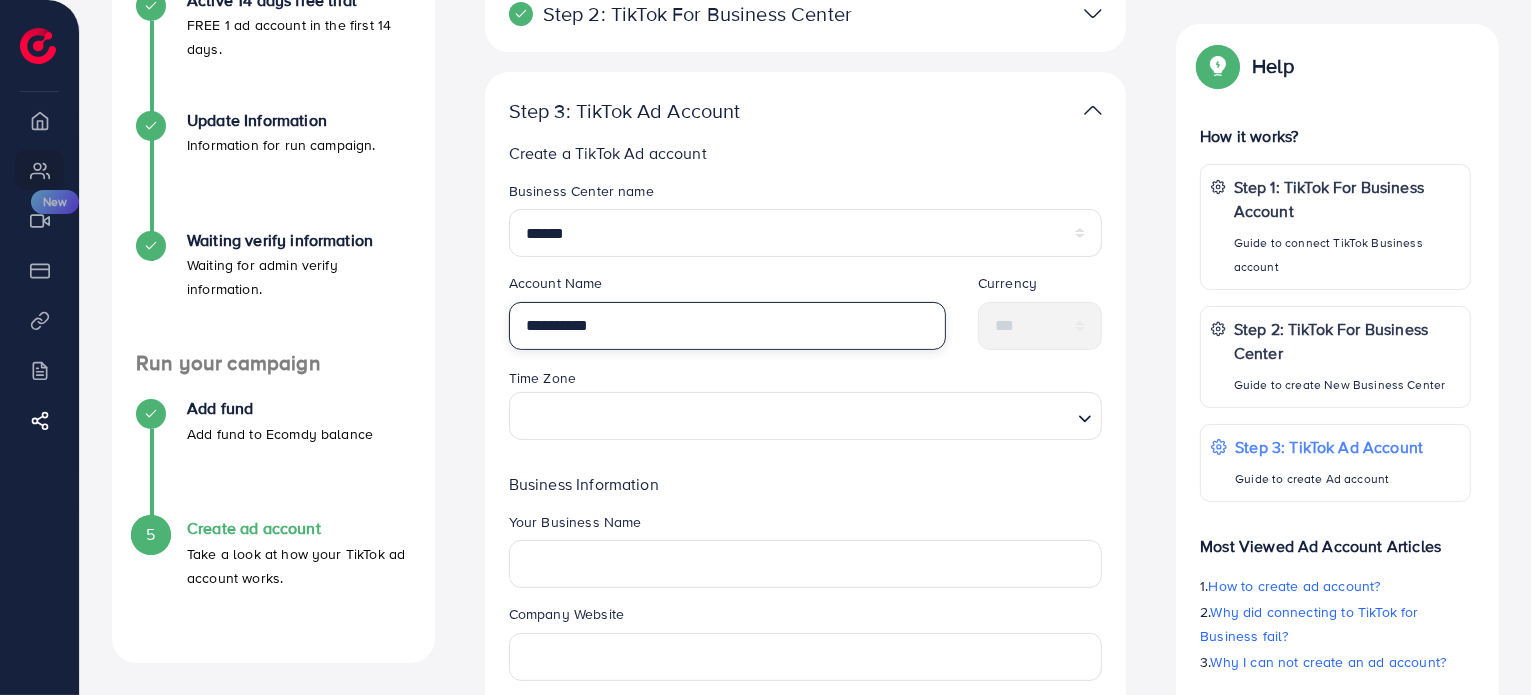 type on "**********" 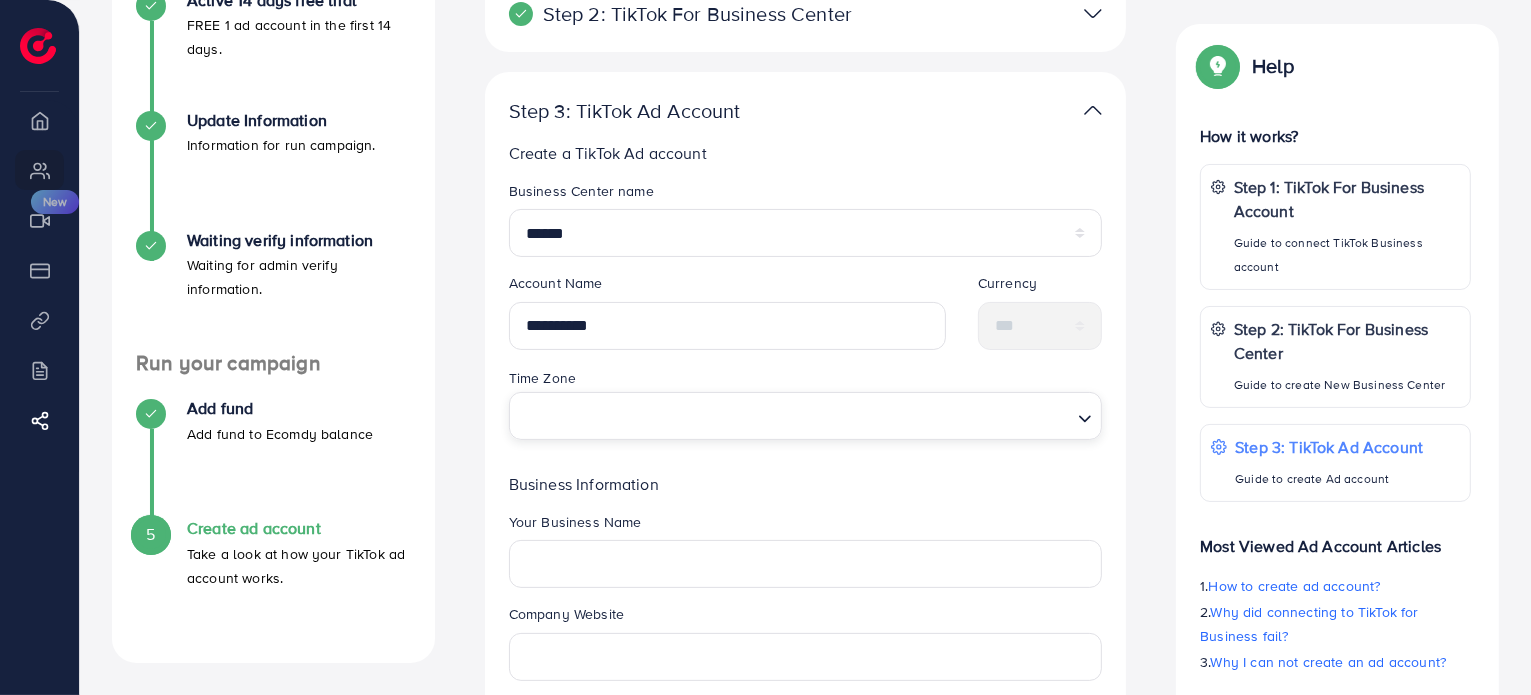 click at bounding box center (794, 416) 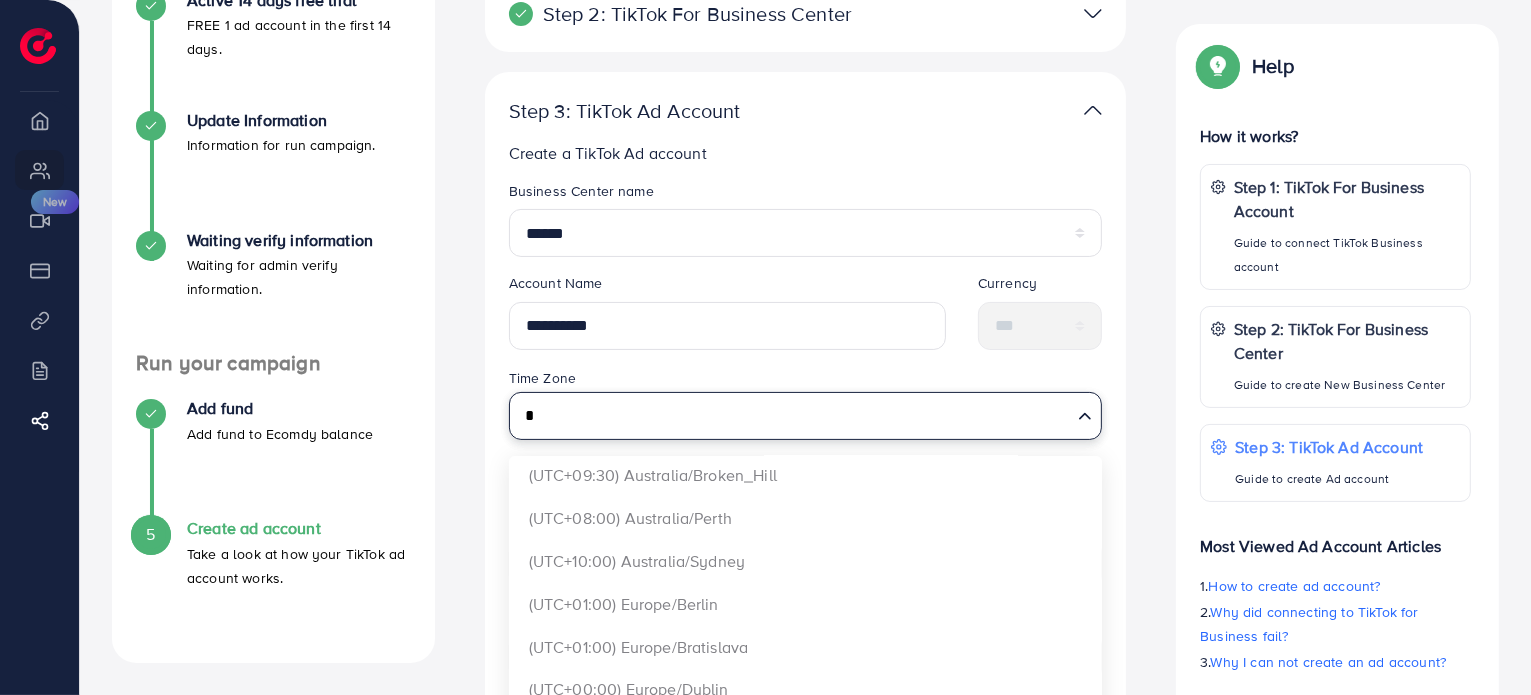 scroll, scrollTop: 0, scrollLeft: 0, axis: both 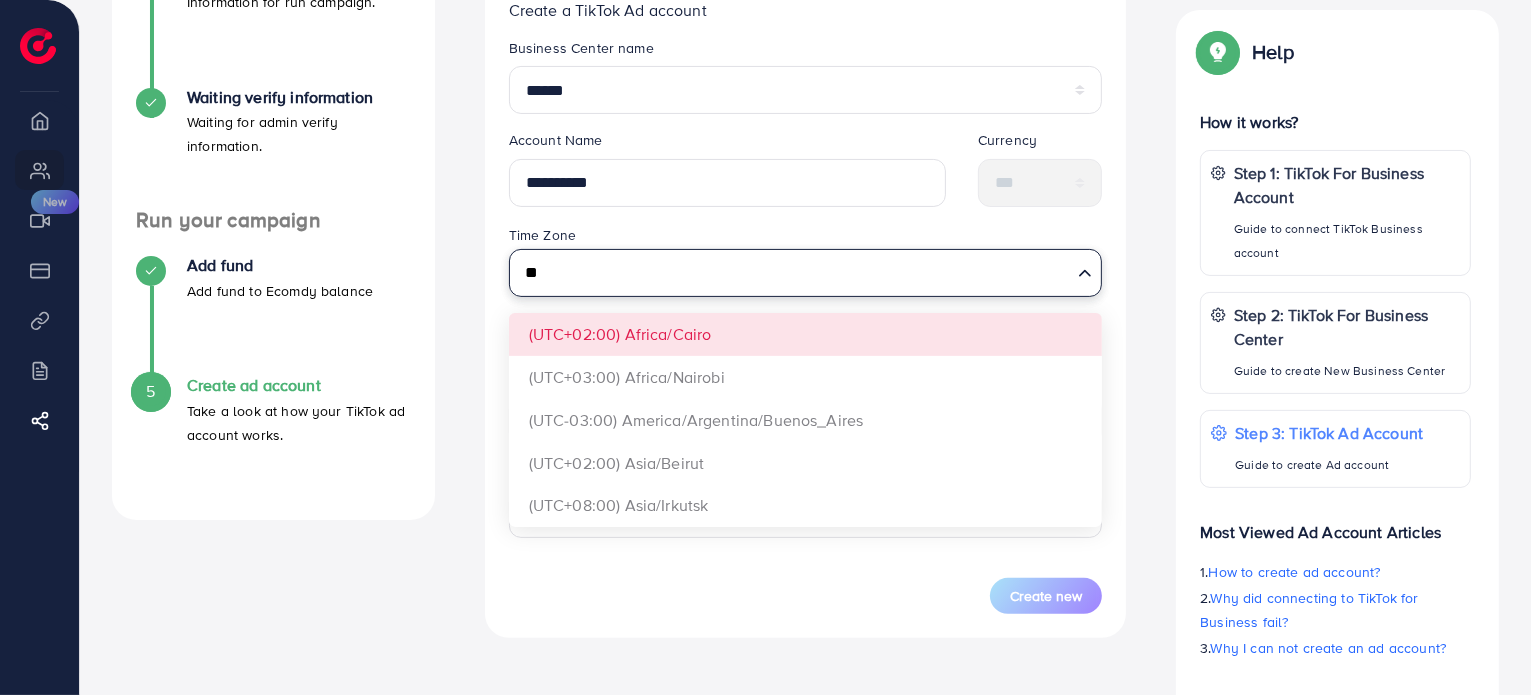 type on "*" 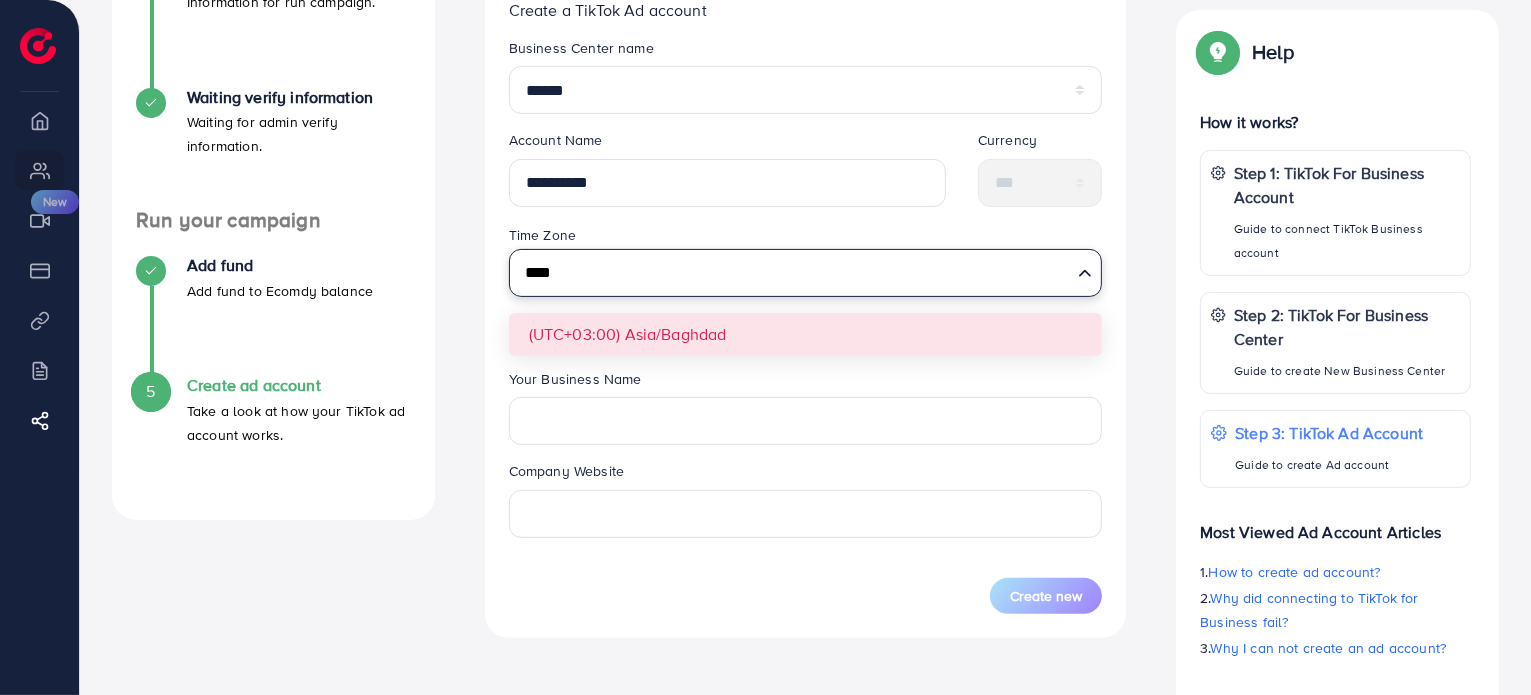 type on "****" 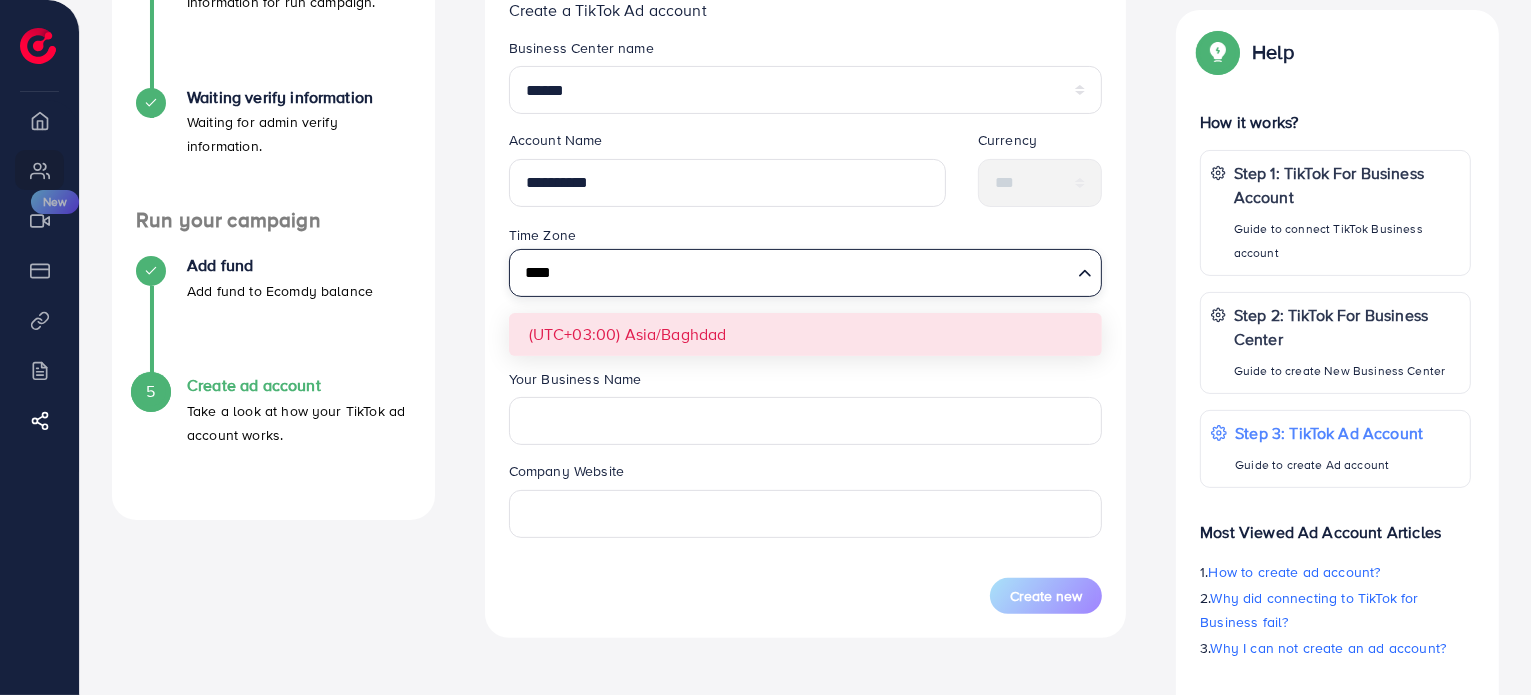 type 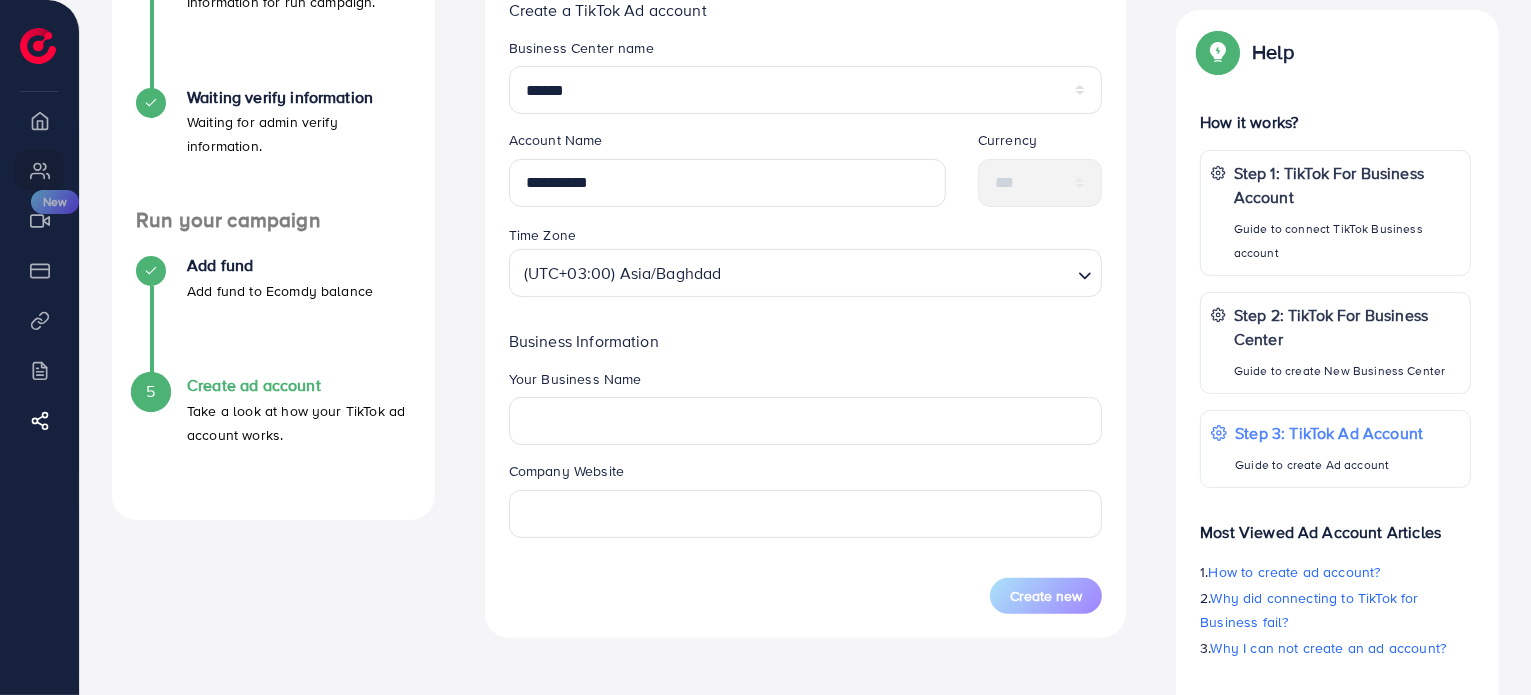 click on "**********" at bounding box center [806, 326] 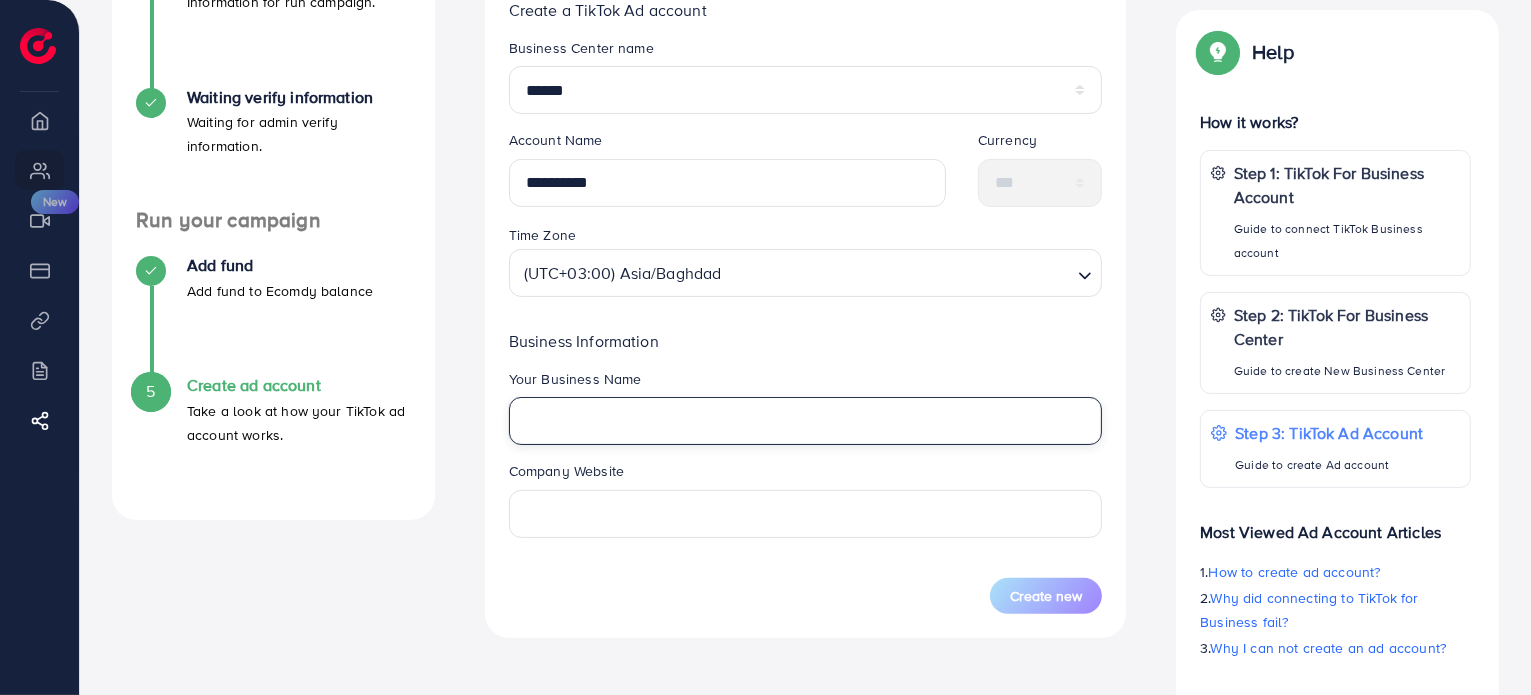 click at bounding box center [806, 421] 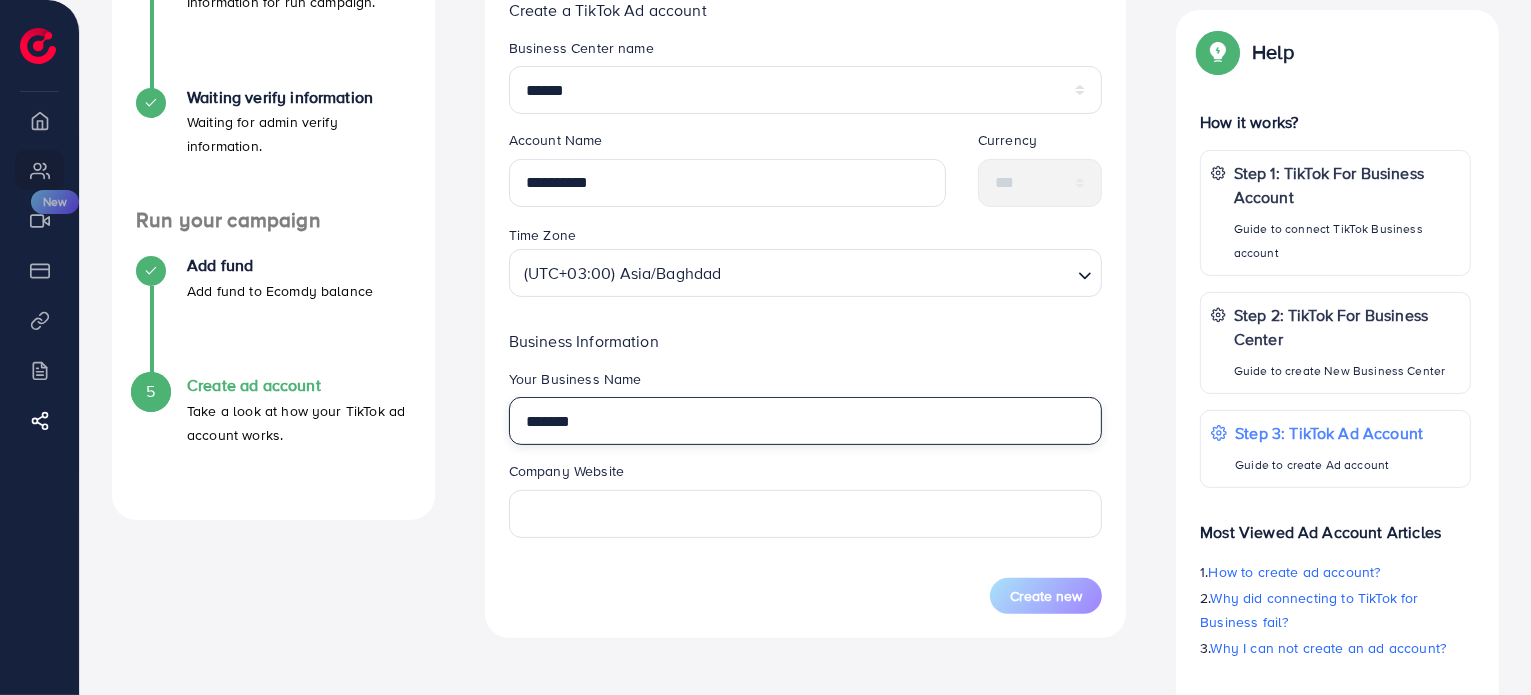type on "******" 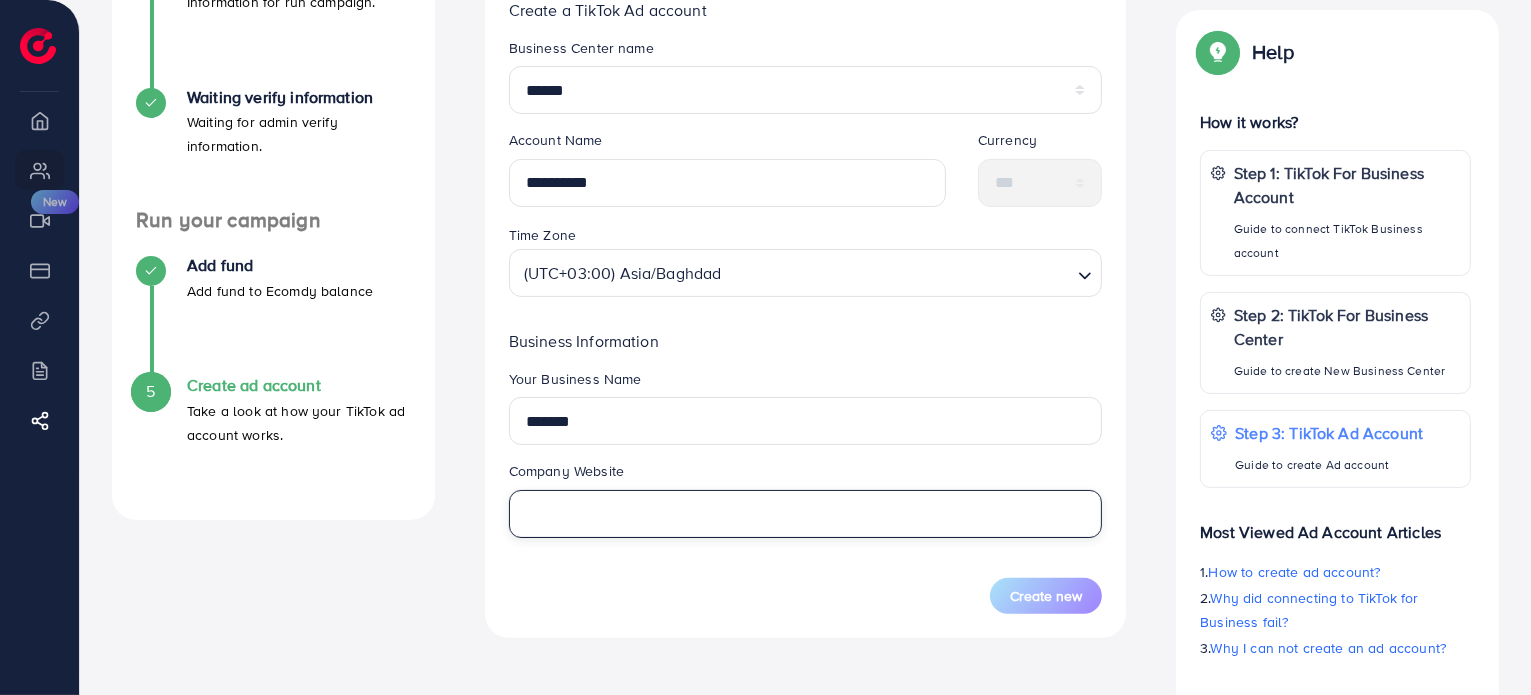 click at bounding box center [806, 514] 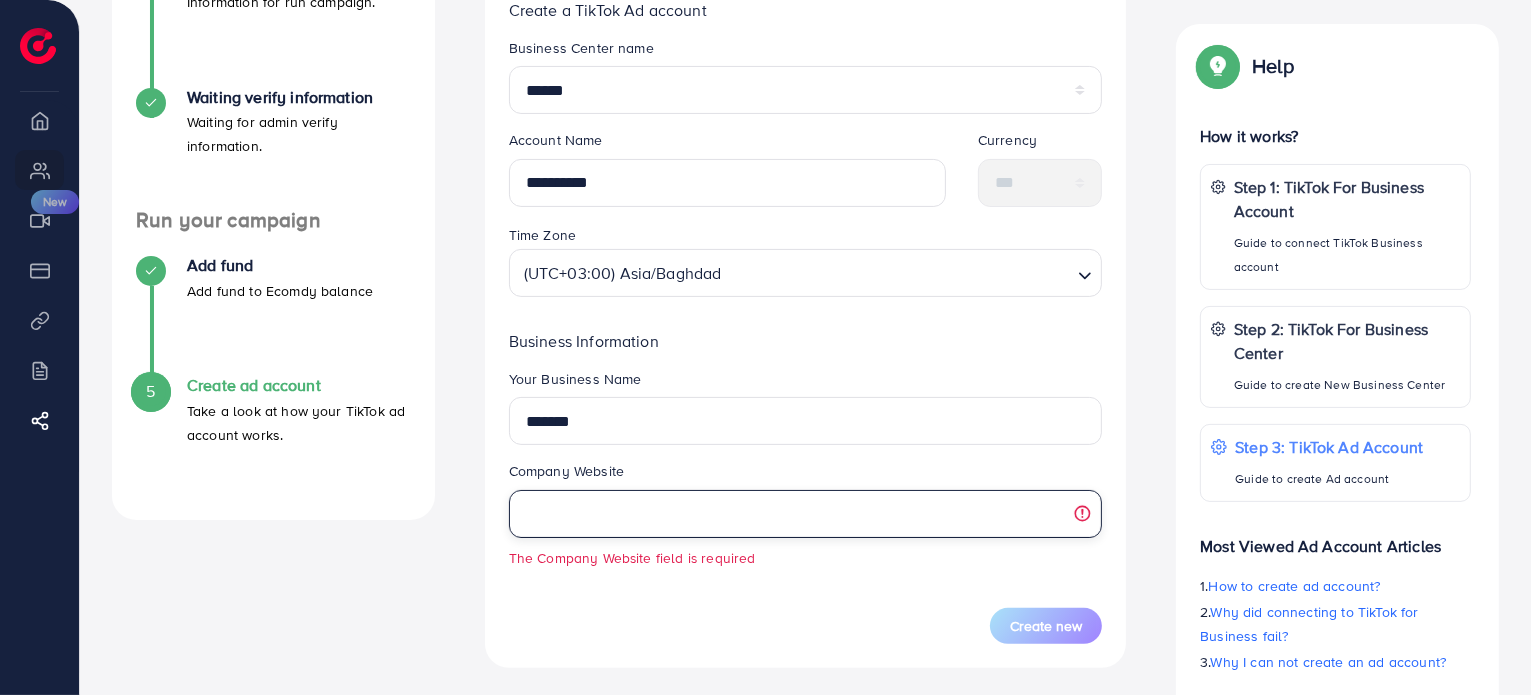 paste on "**********" 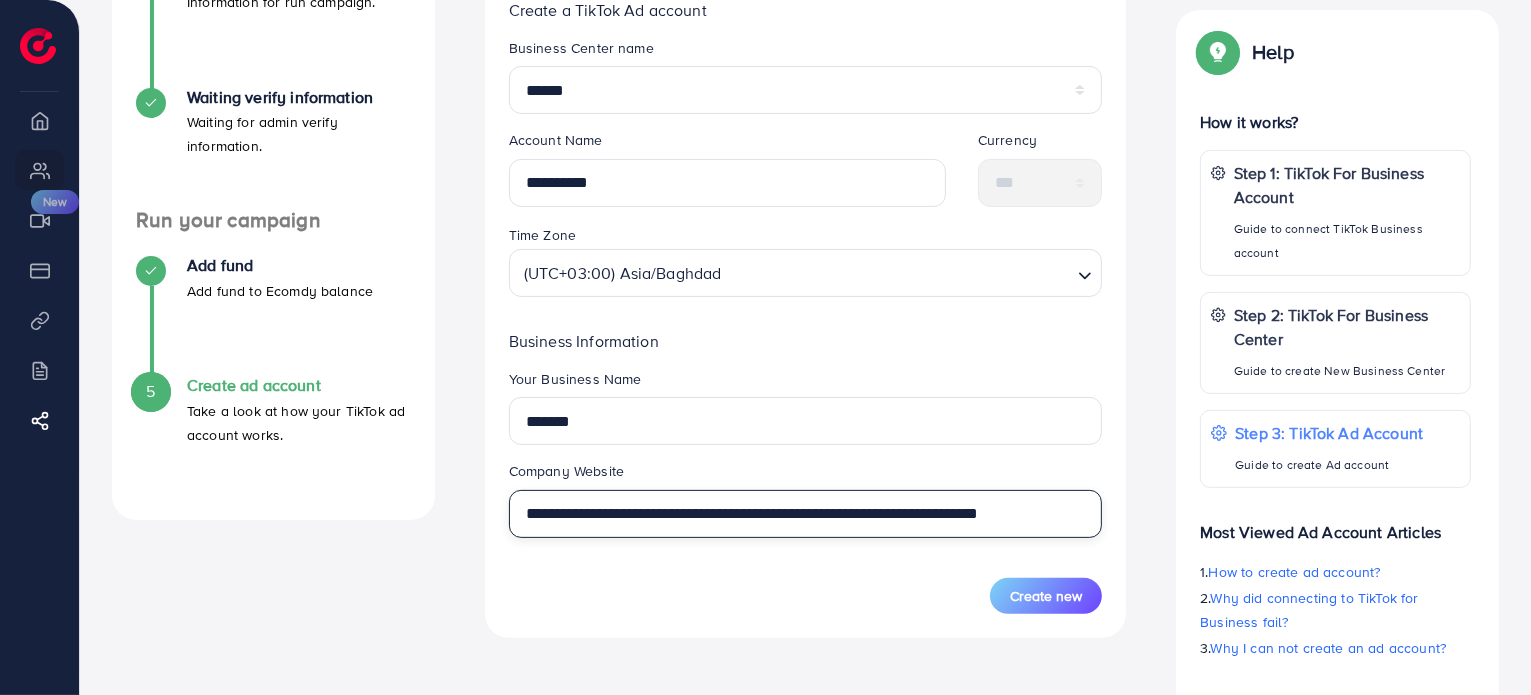 scroll, scrollTop: 0, scrollLeft: 33, axis: horizontal 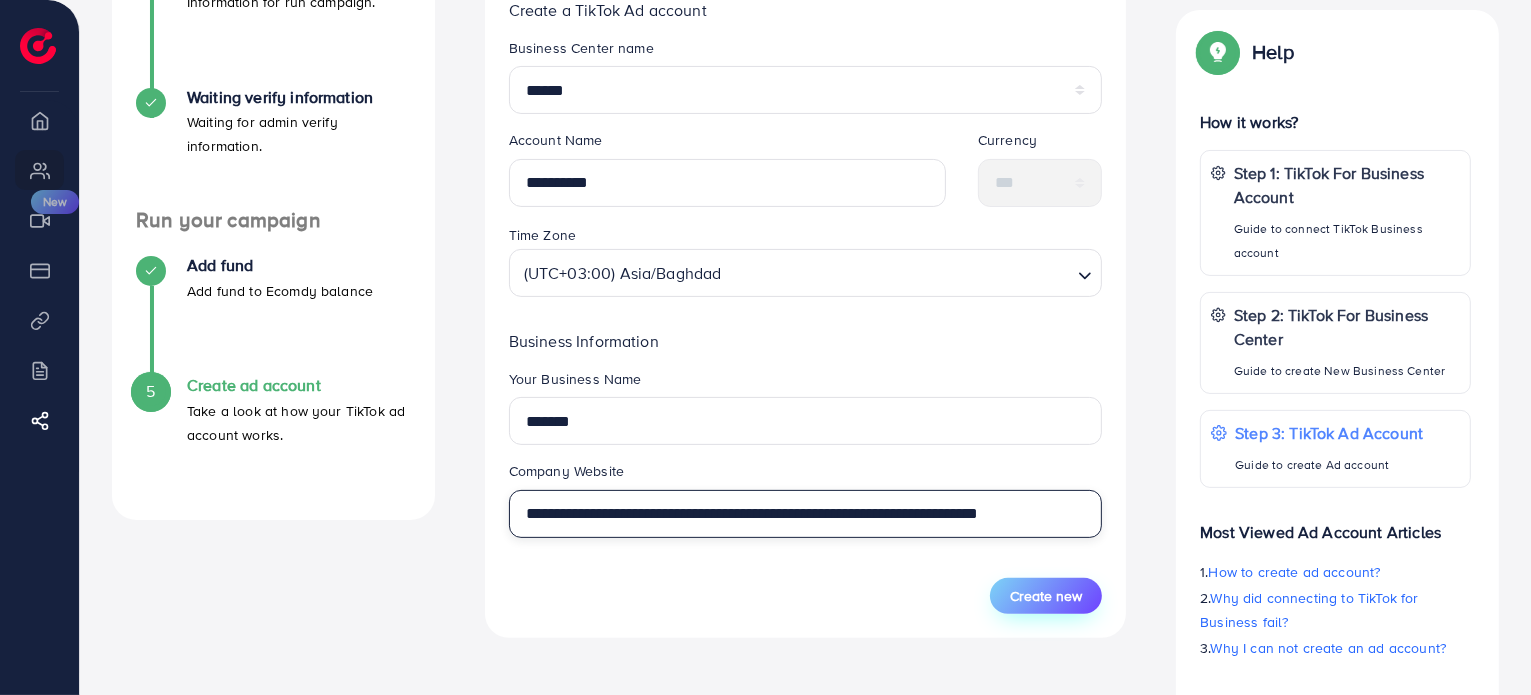 type on "**********" 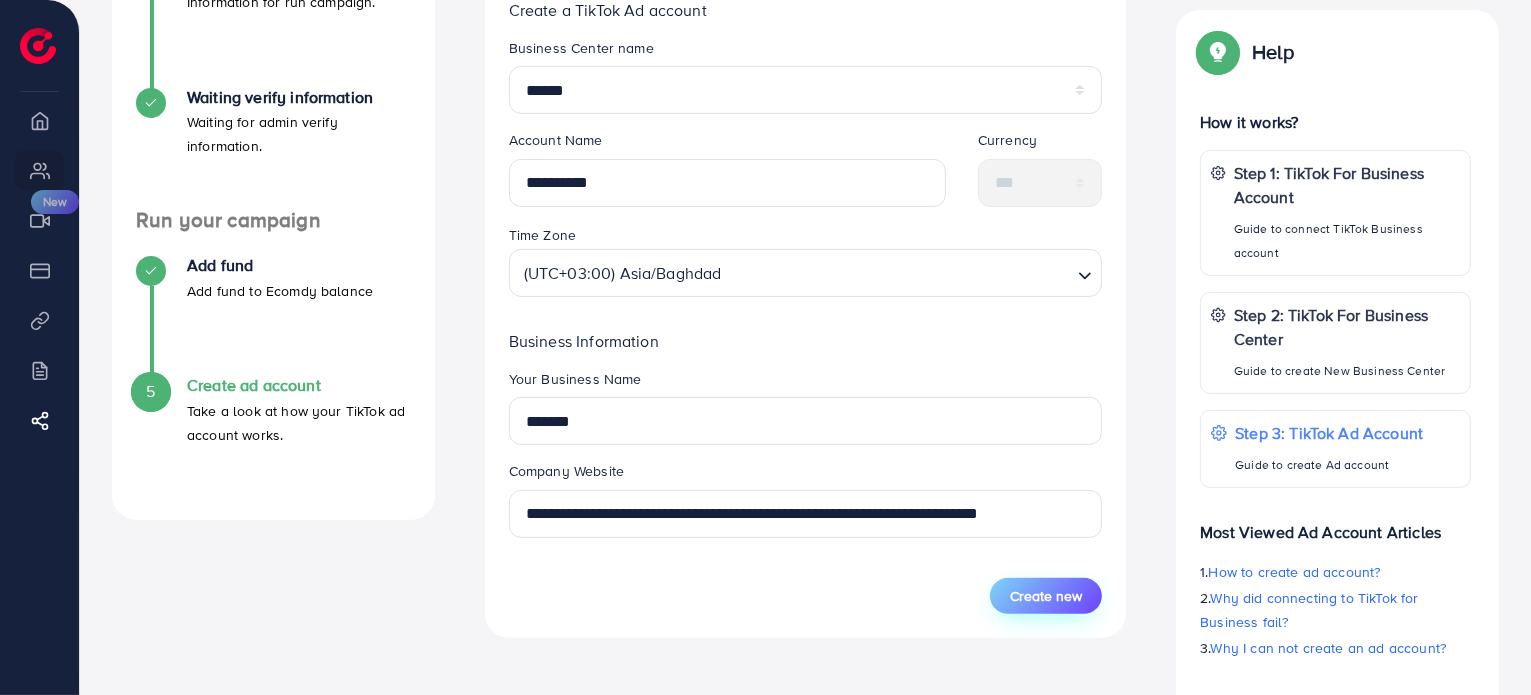 click on "Create new" at bounding box center (1046, 596) 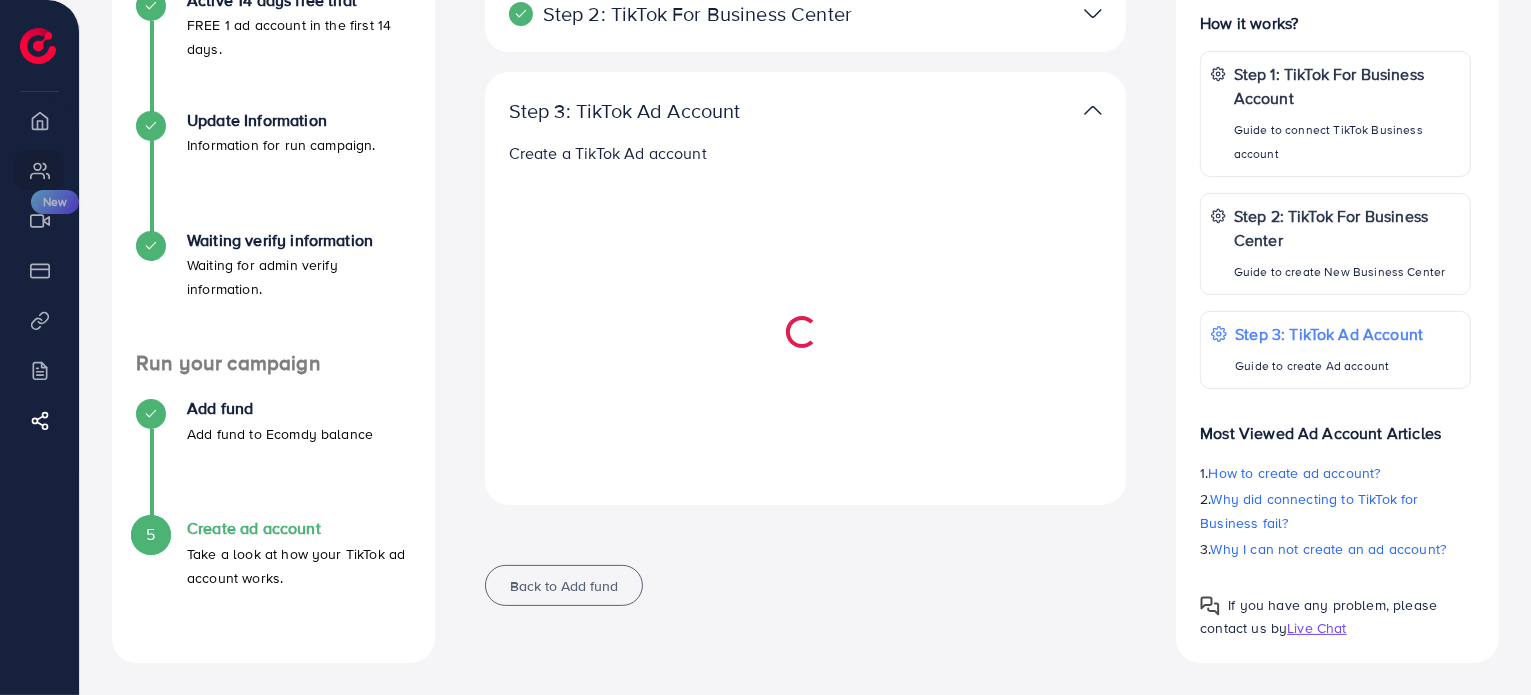 scroll, scrollTop: 286, scrollLeft: 0, axis: vertical 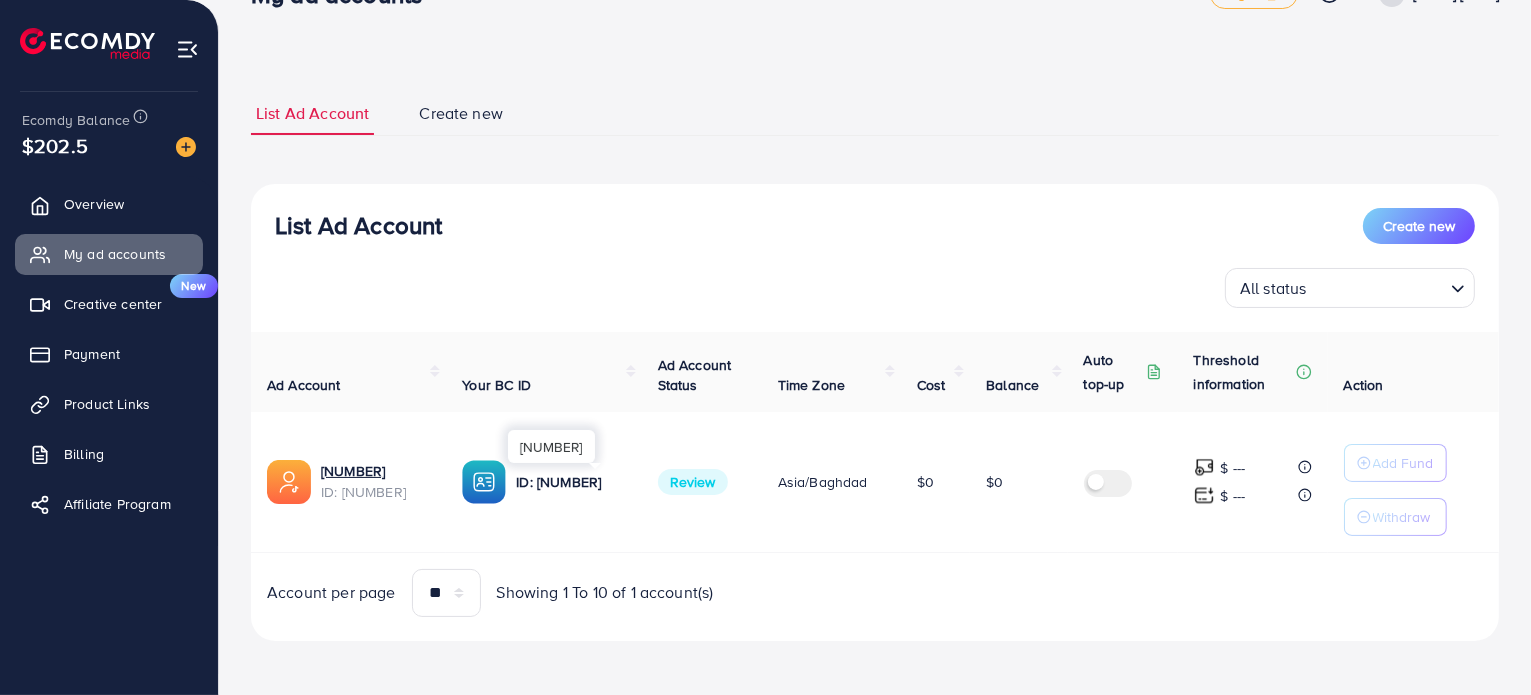 click on "ID: 7532897780960952328" at bounding box center (570, 482) 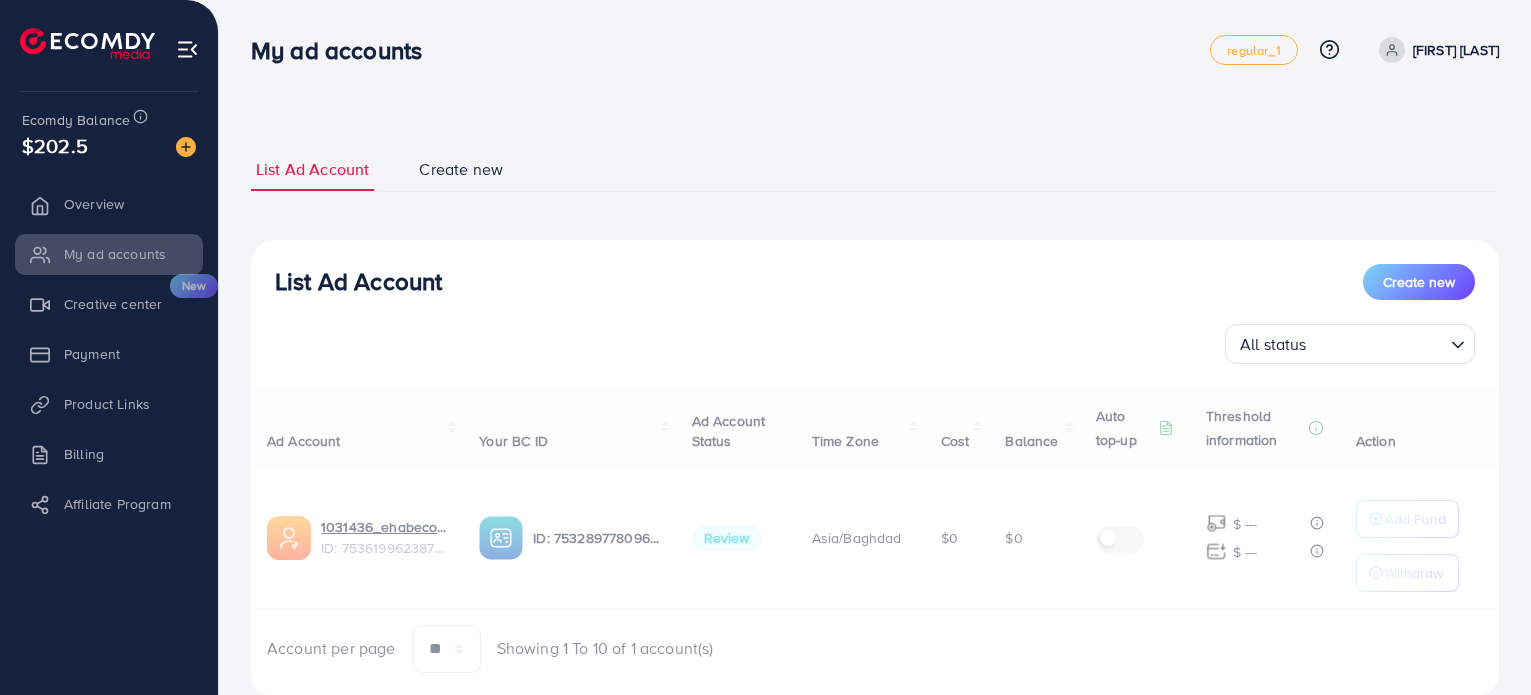 scroll, scrollTop: 0, scrollLeft: 0, axis: both 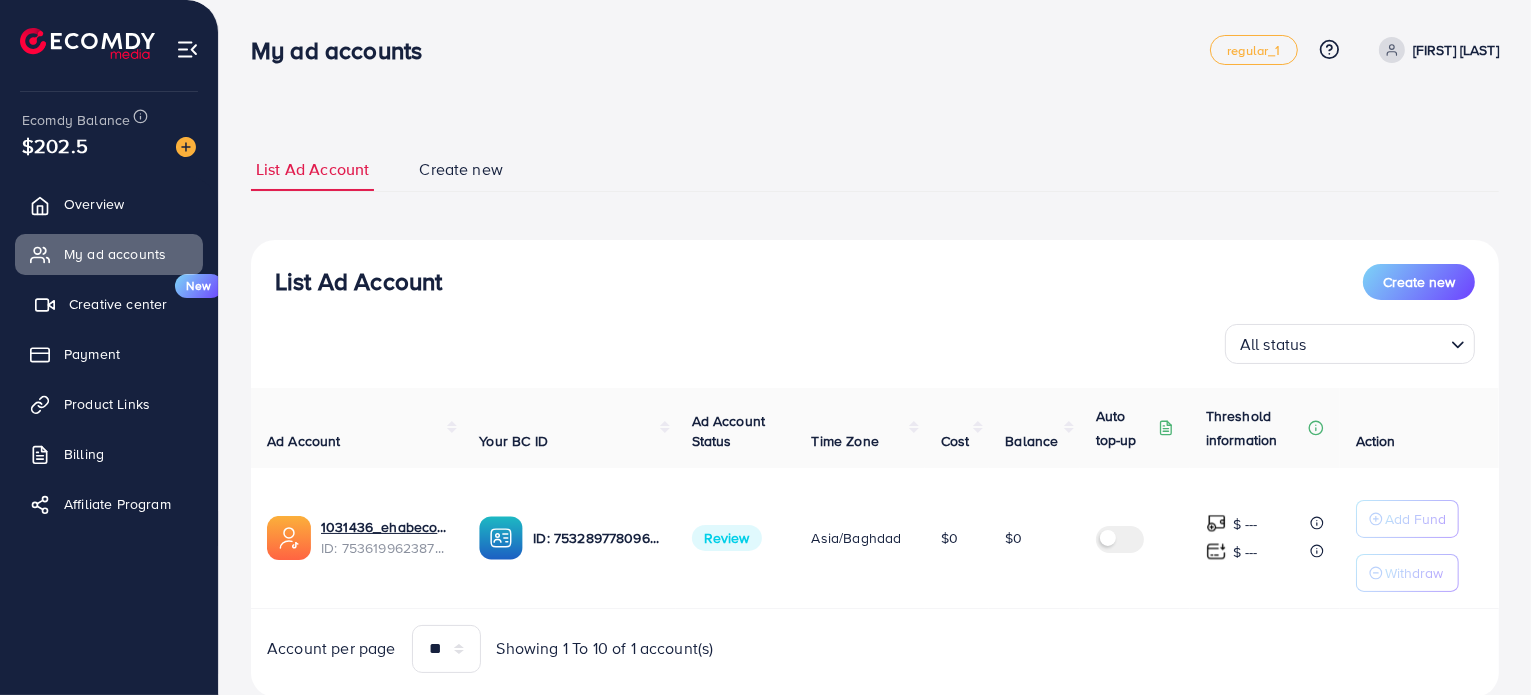 click on "Creative center" at bounding box center (118, 304) 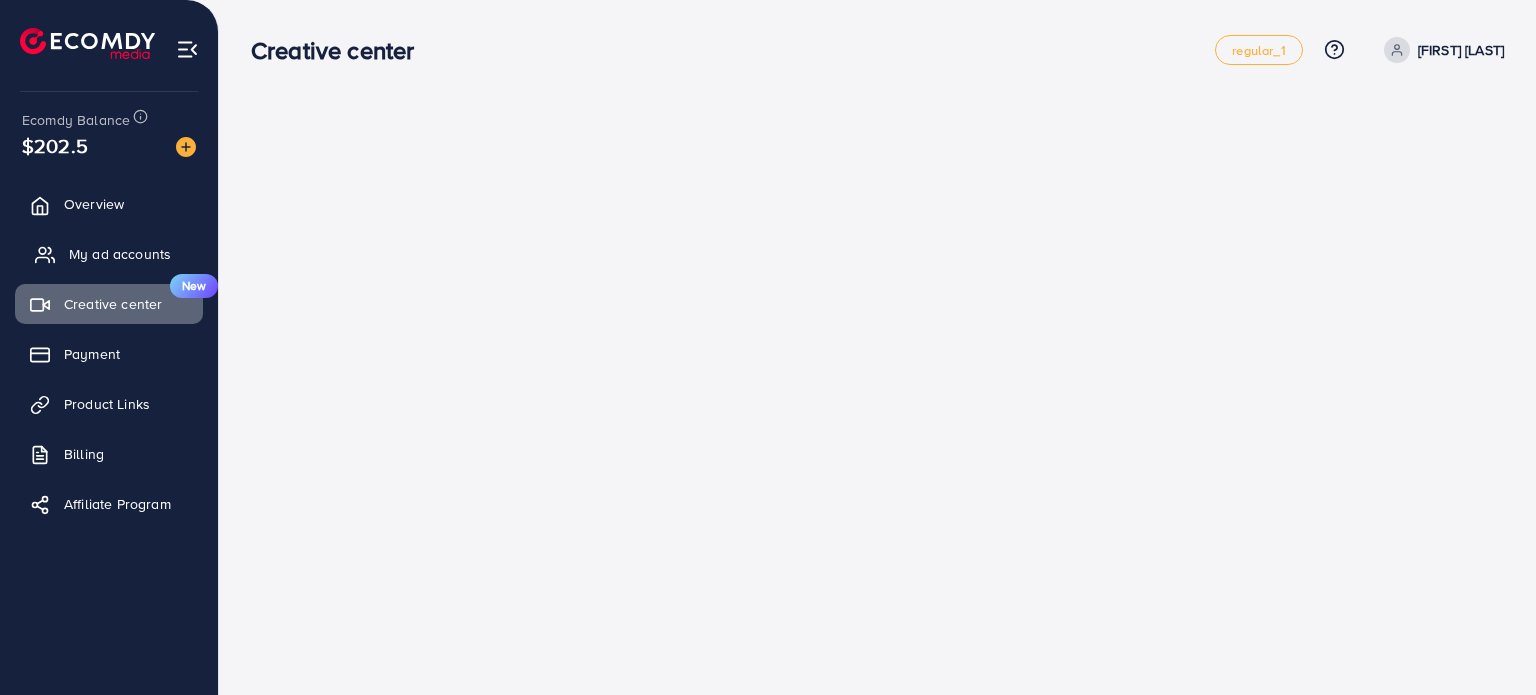 click on "My ad accounts" at bounding box center (120, 254) 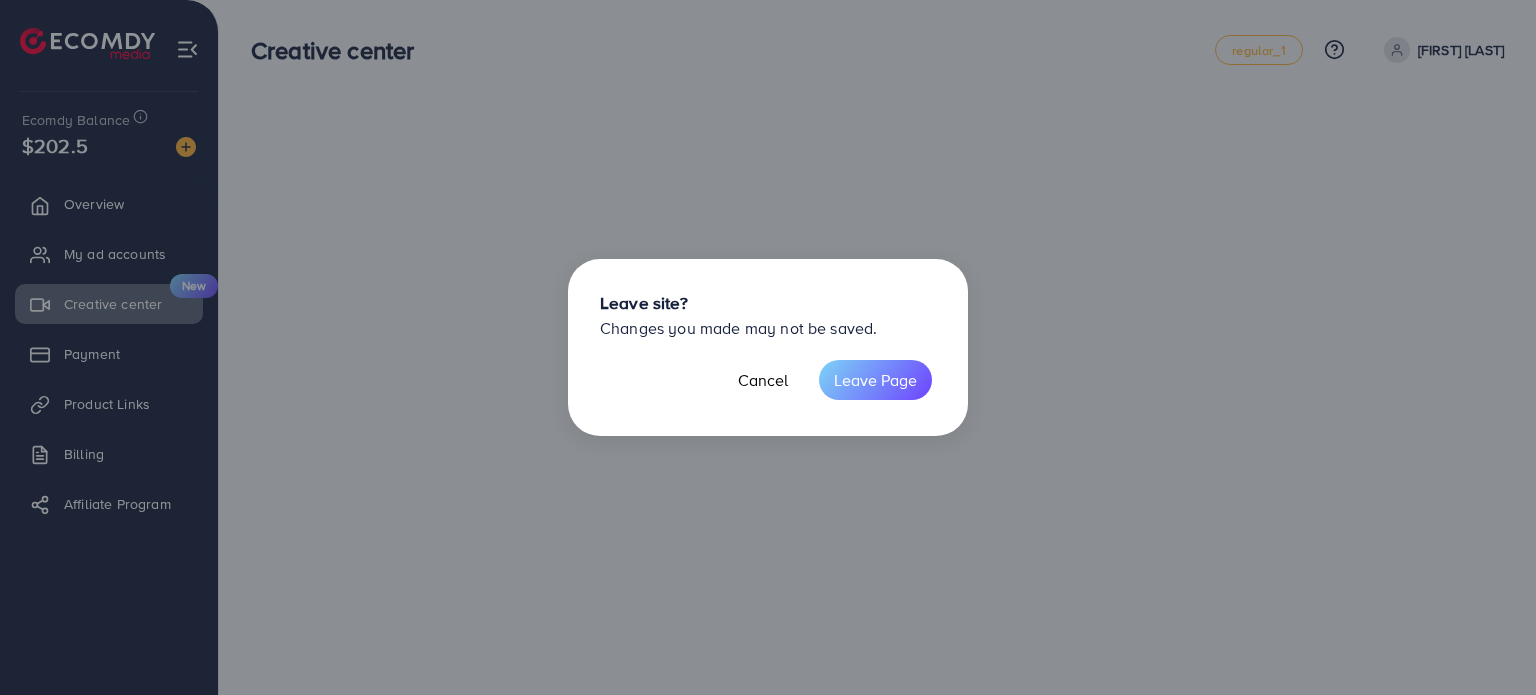 click on "Leave site? Changes you made may not be saved. Cancel Leave Page" at bounding box center [768, 347] 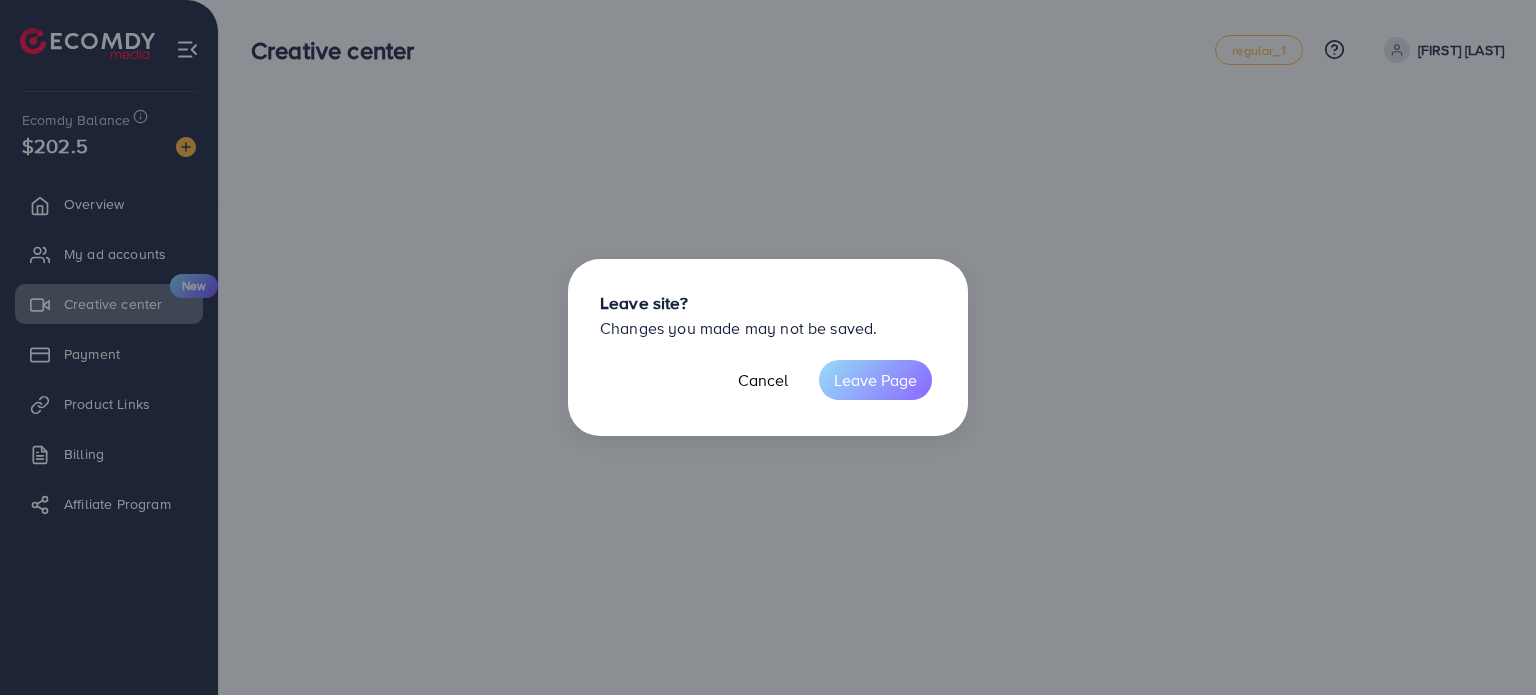 click on "Leave Page" at bounding box center [875, 380] 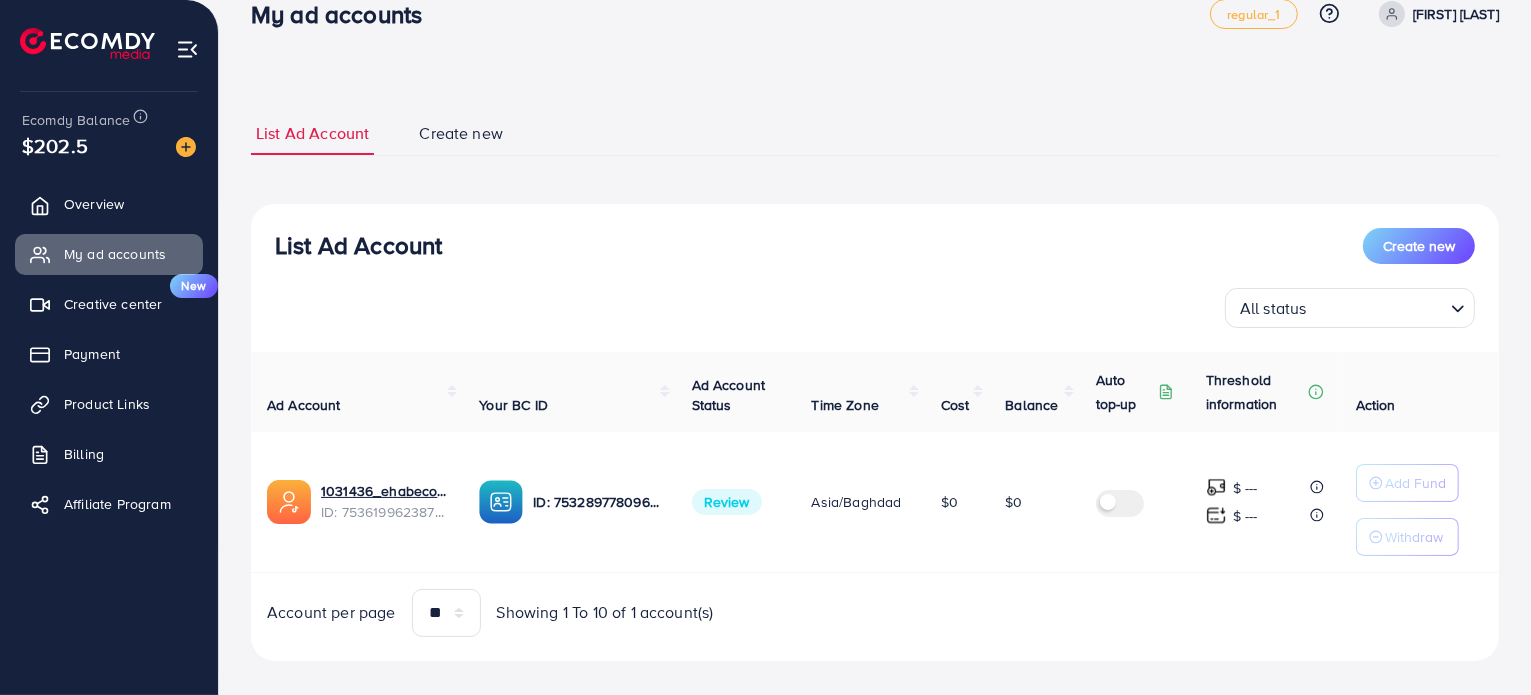 scroll, scrollTop: 56, scrollLeft: 0, axis: vertical 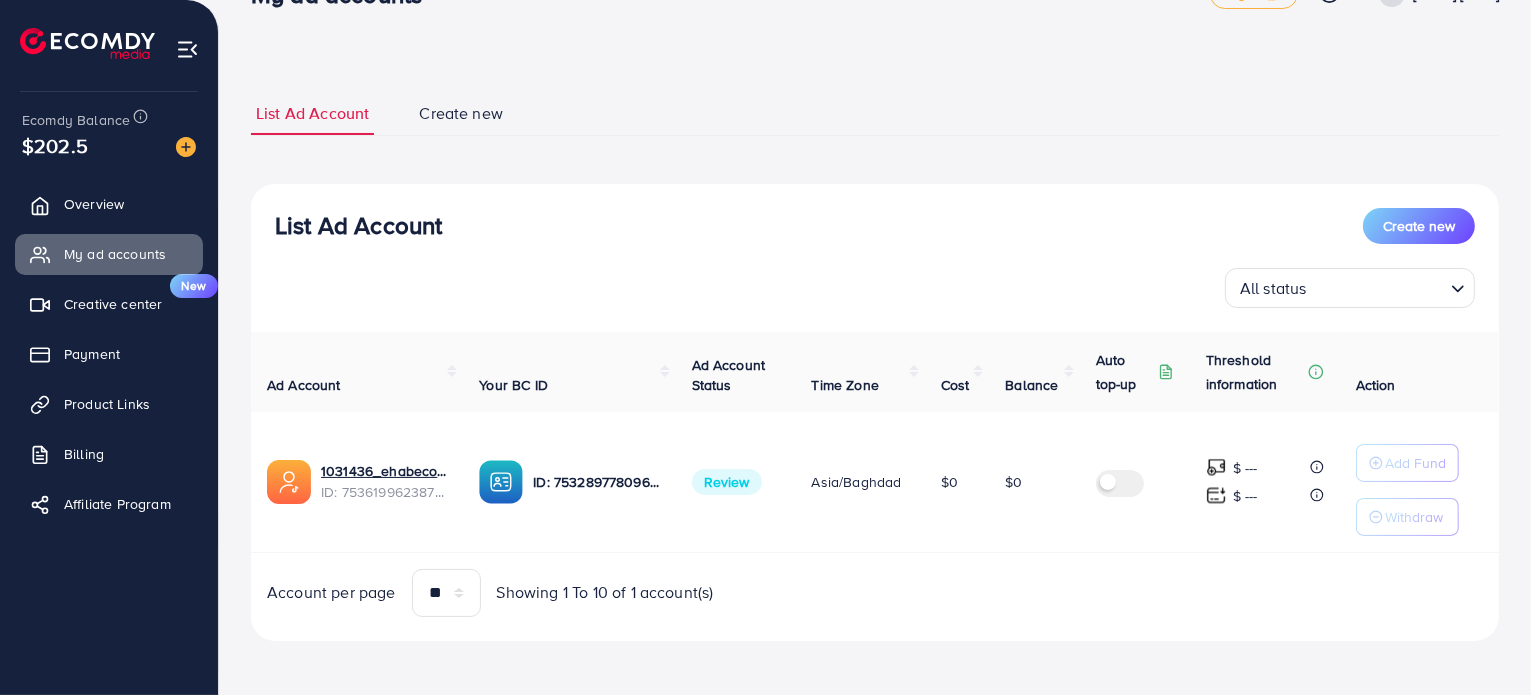 click at bounding box center (1124, 481) 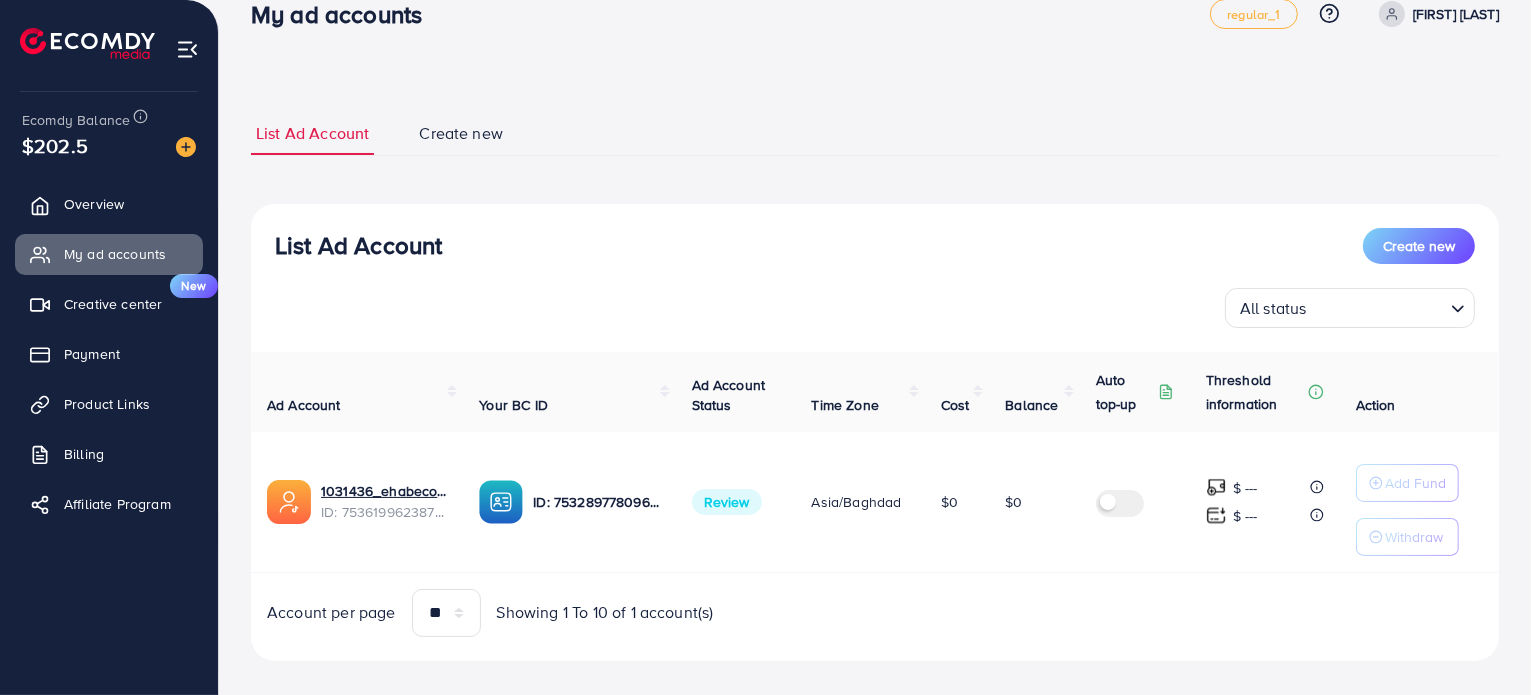 scroll, scrollTop: 56, scrollLeft: 0, axis: vertical 